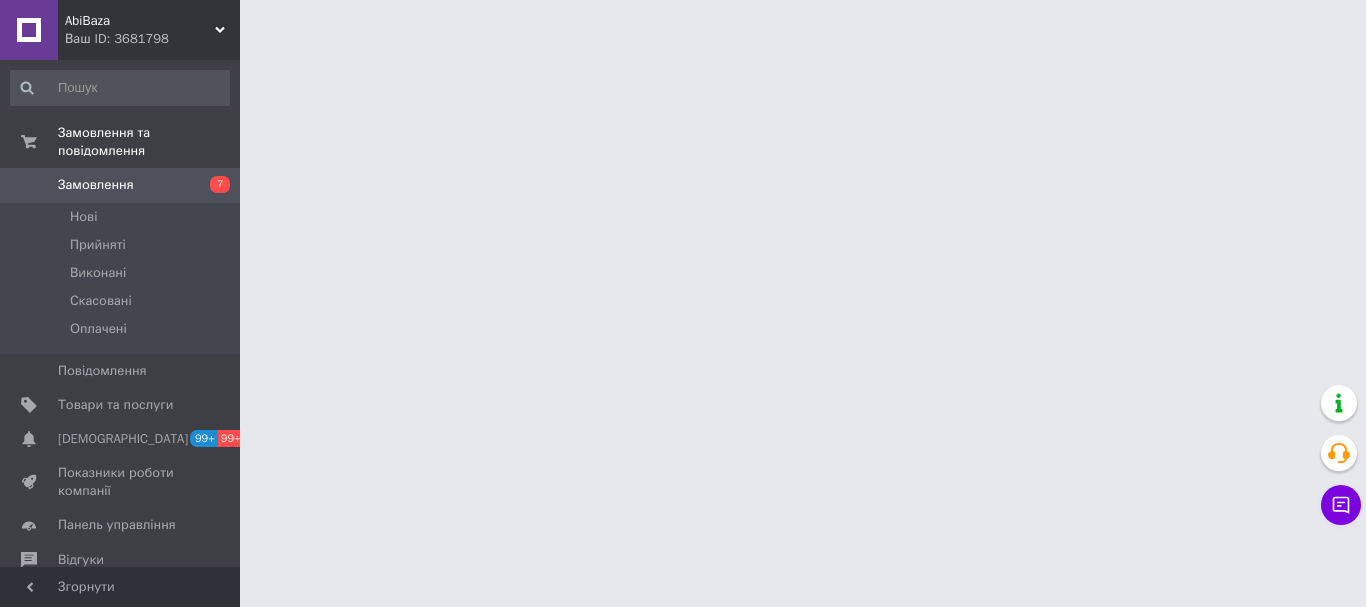 scroll, scrollTop: 0, scrollLeft: 0, axis: both 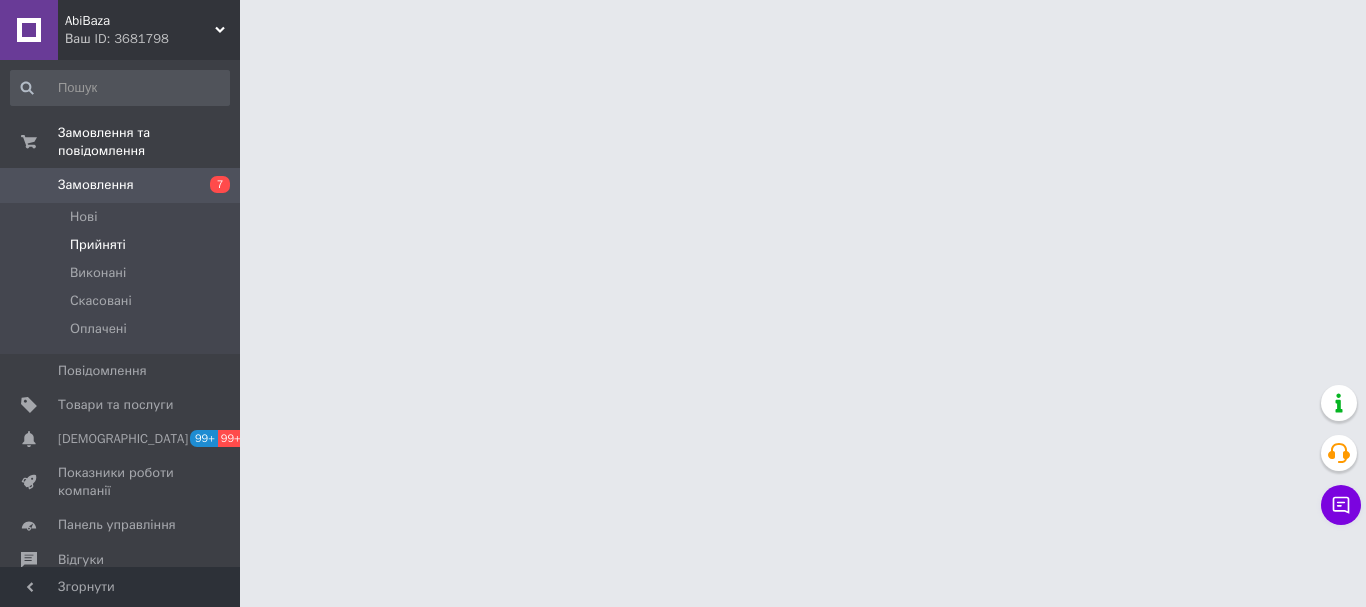 click on "Прийняті" at bounding box center [98, 245] 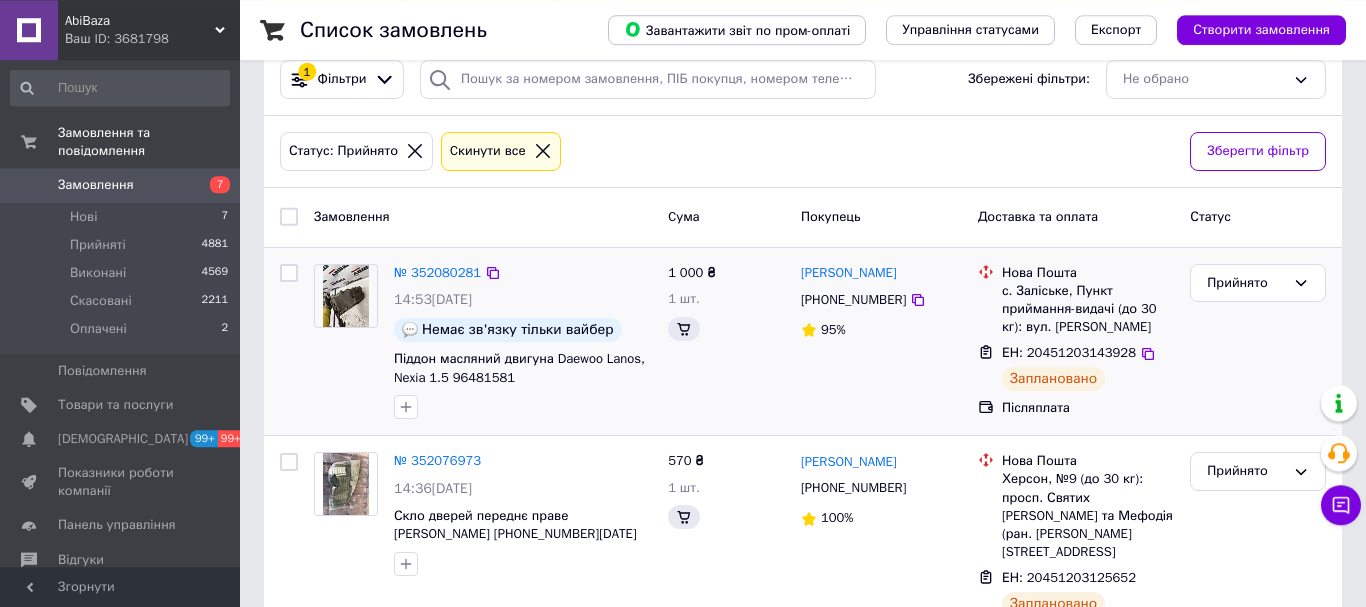 scroll, scrollTop: 204, scrollLeft: 0, axis: vertical 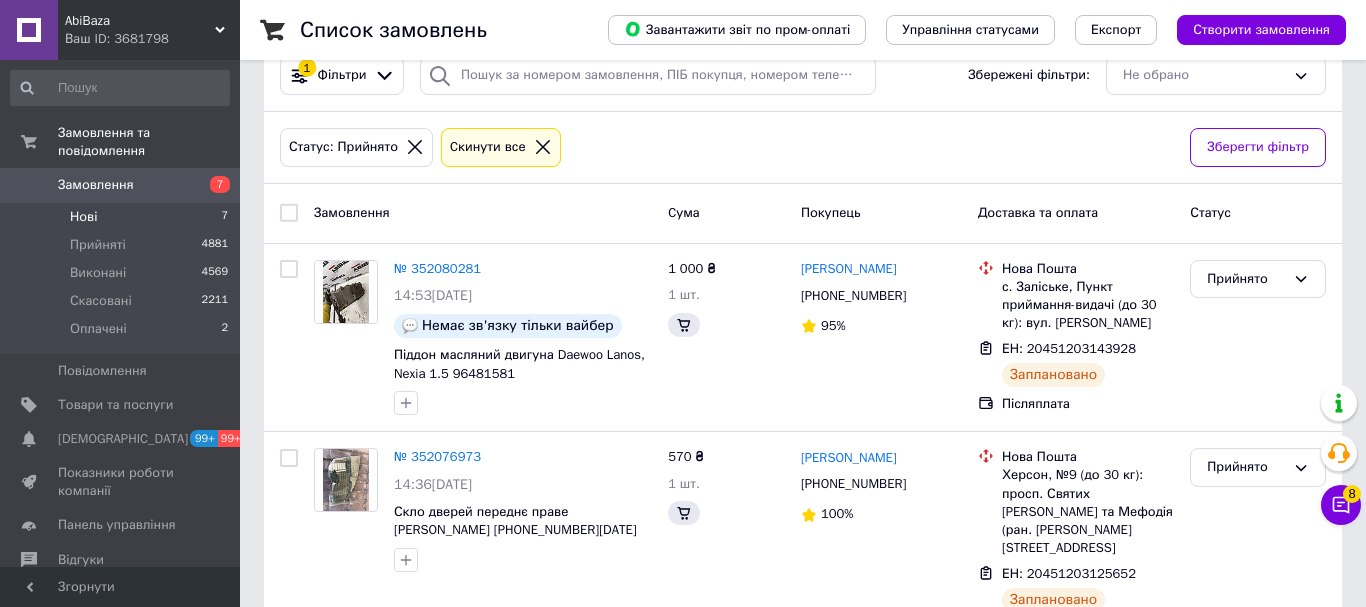 click on "Нові 7" at bounding box center [120, 217] 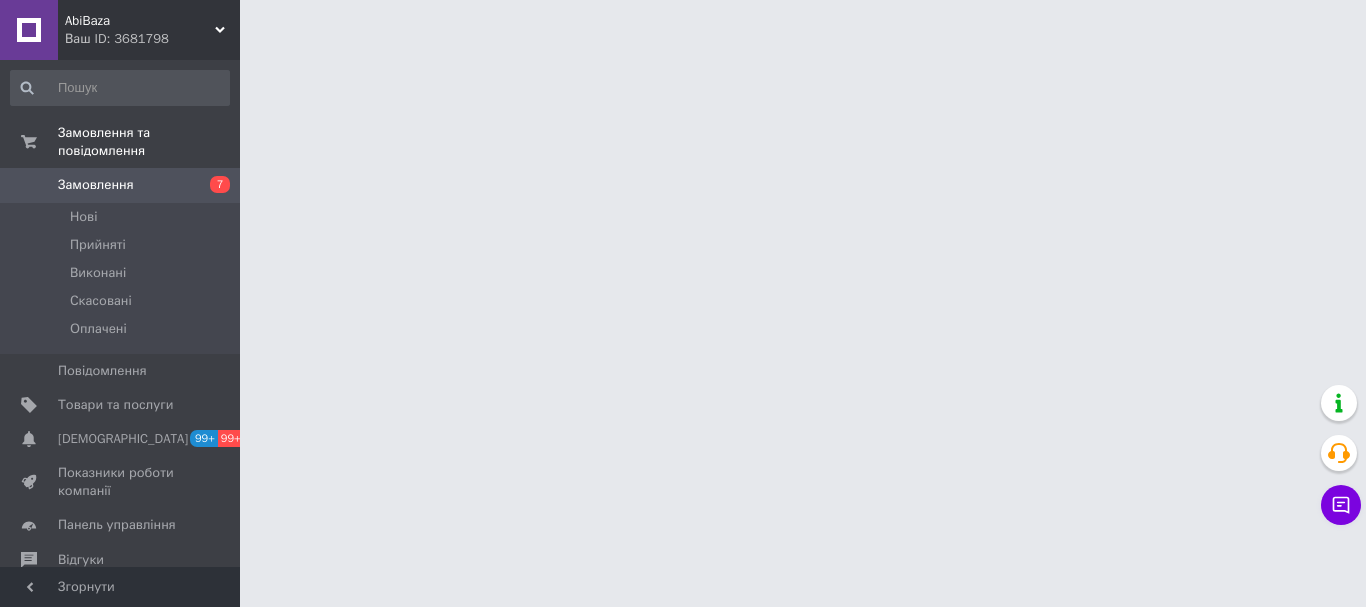 scroll, scrollTop: 0, scrollLeft: 0, axis: both 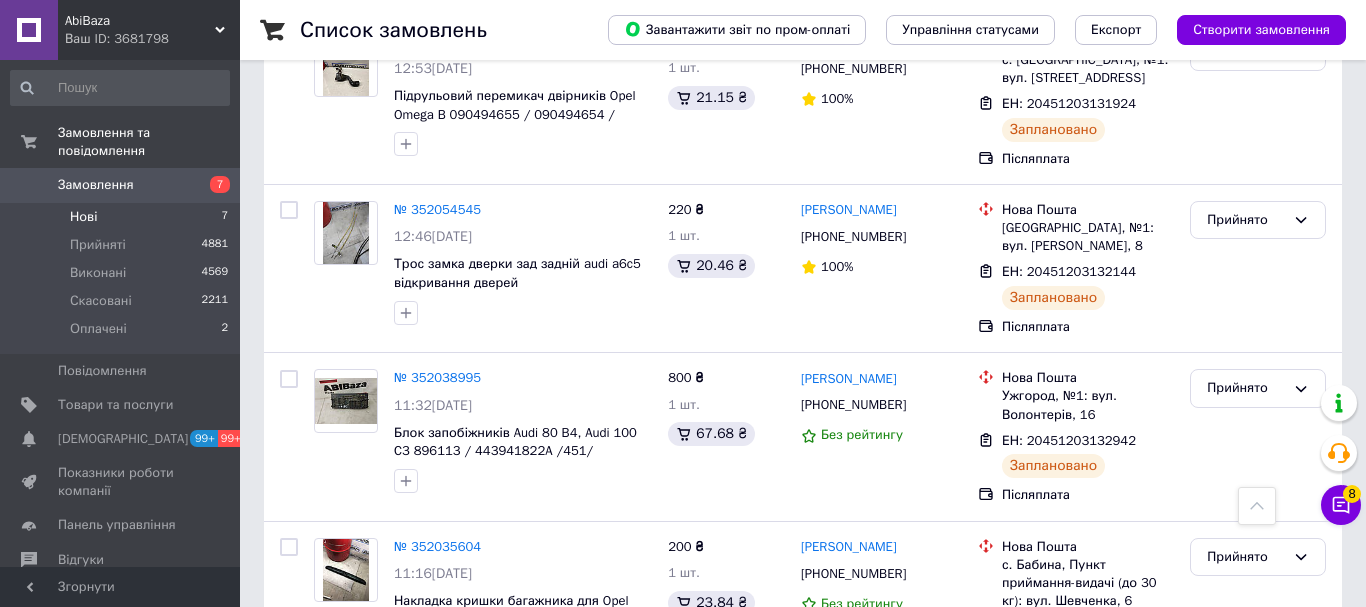 click on "Нові" at bounding box center (83, 217) 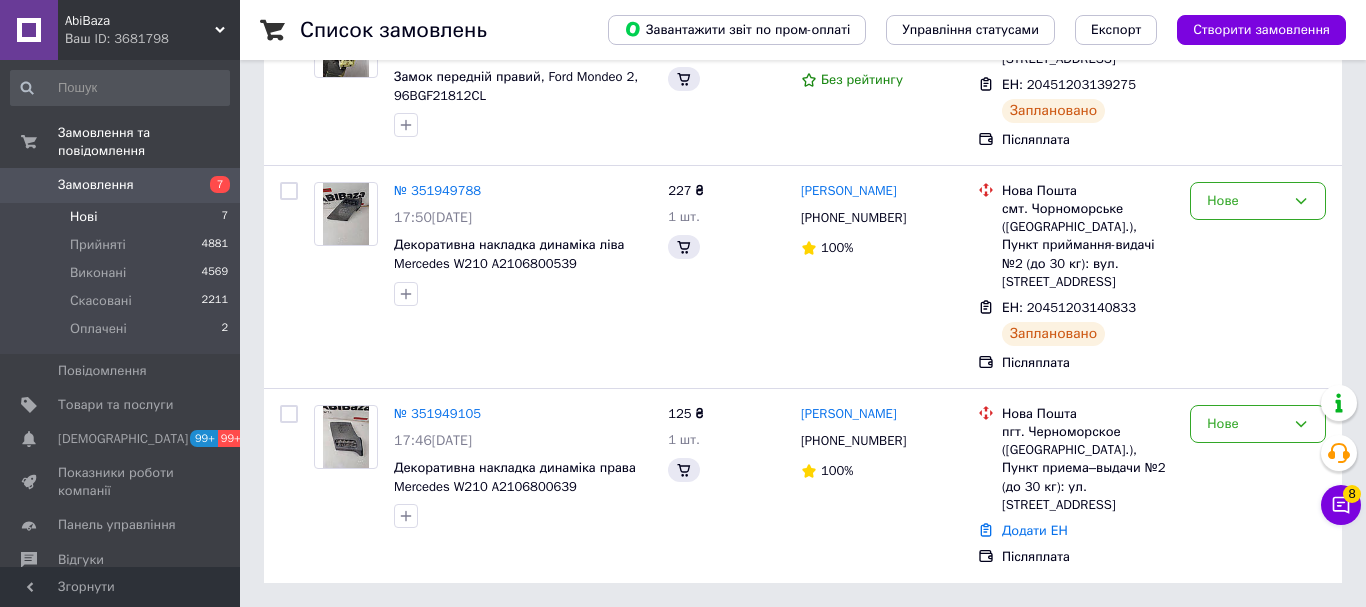 scroll, scrollTop: 0, scrollLeft: 0, axis: both 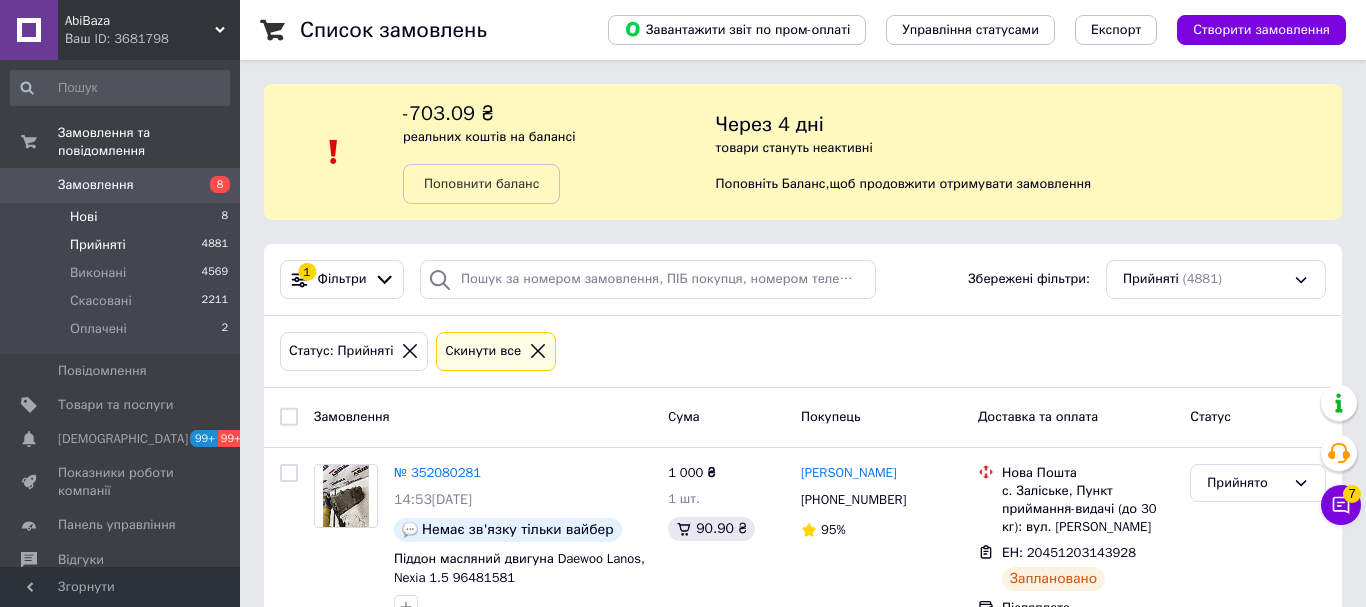 click on "Нові" at bounding box center [83, 217] 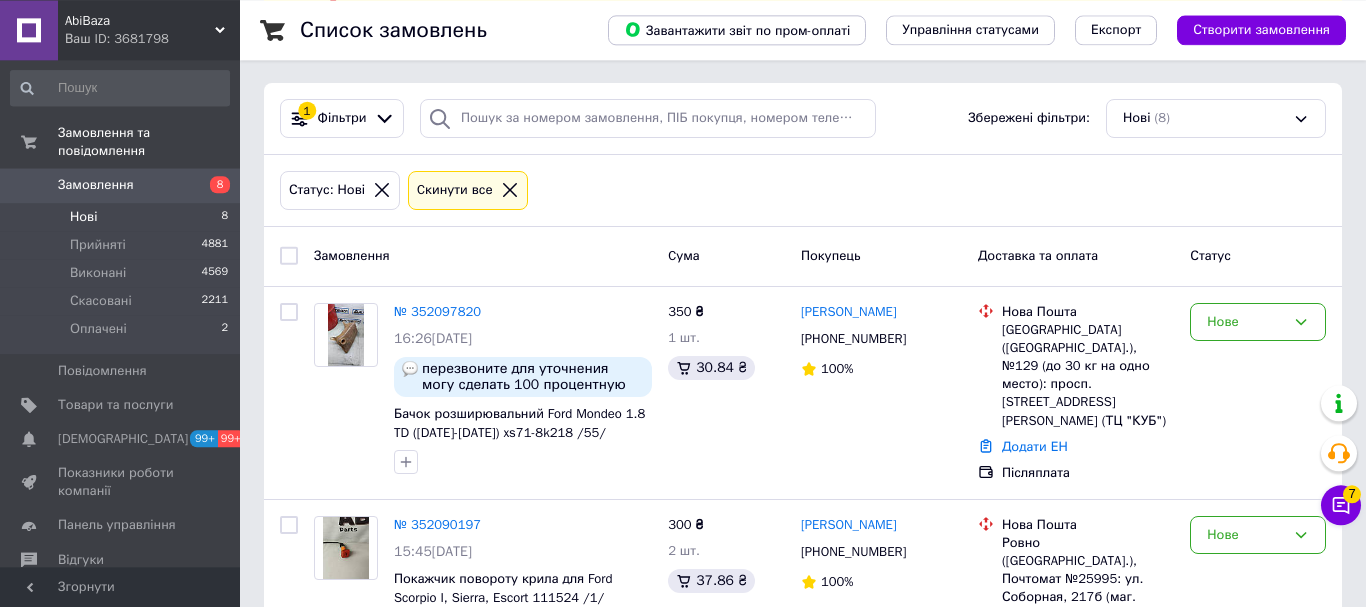 scroll, scrollTop: 204, scrollLeft: 0, axis: vertical 